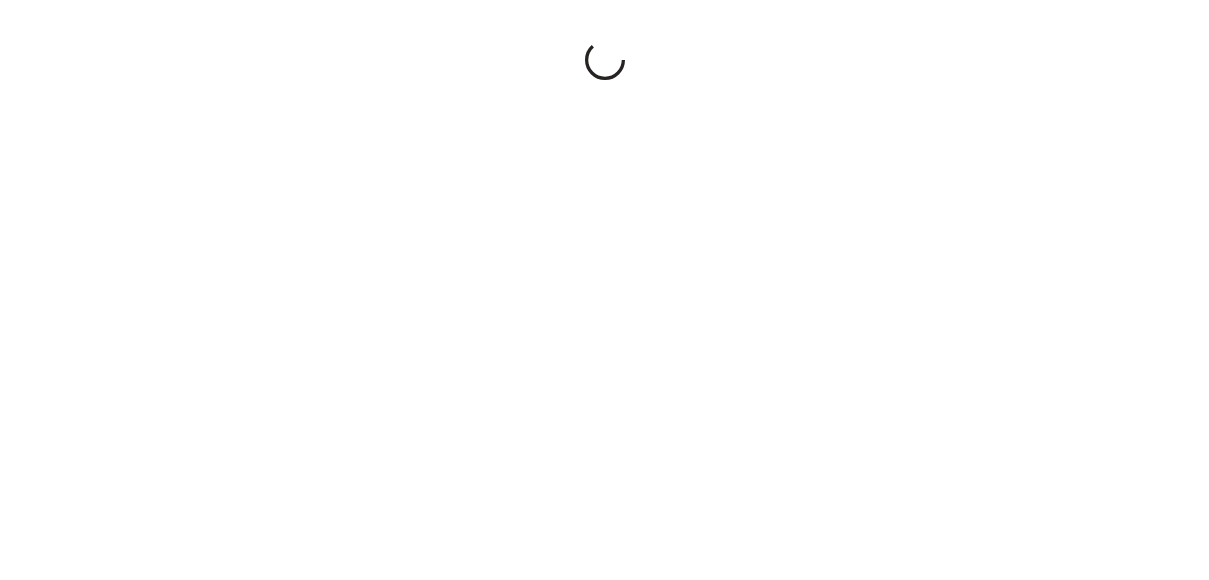 scroll, scrollTop: 0, scrollLeft: 0, axis: both 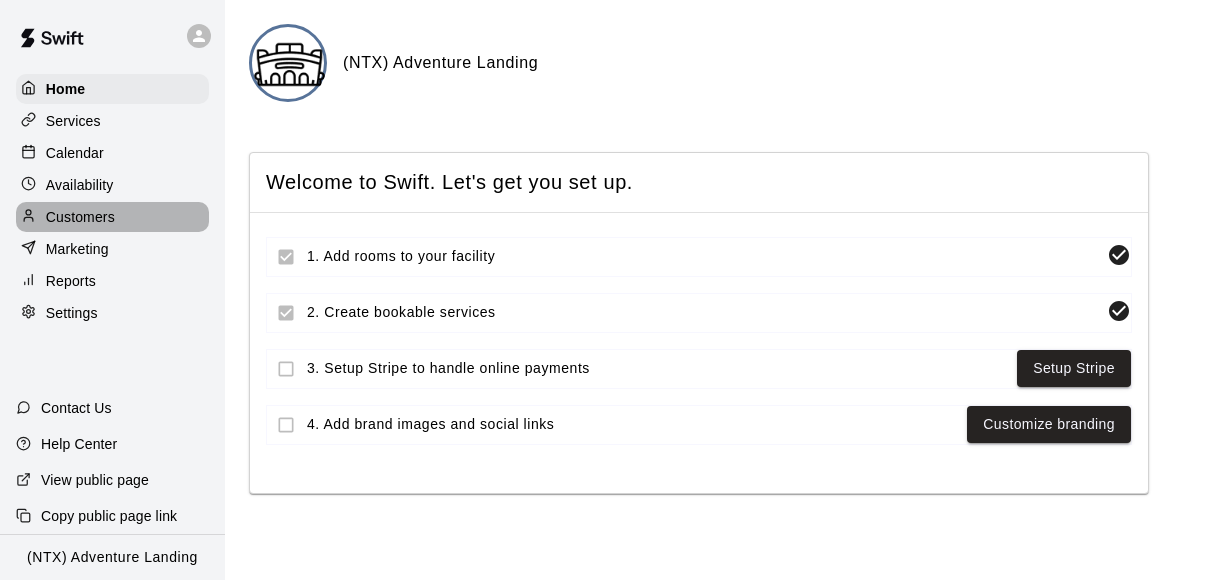 click on "Customers" at bounding box center (80, 217) 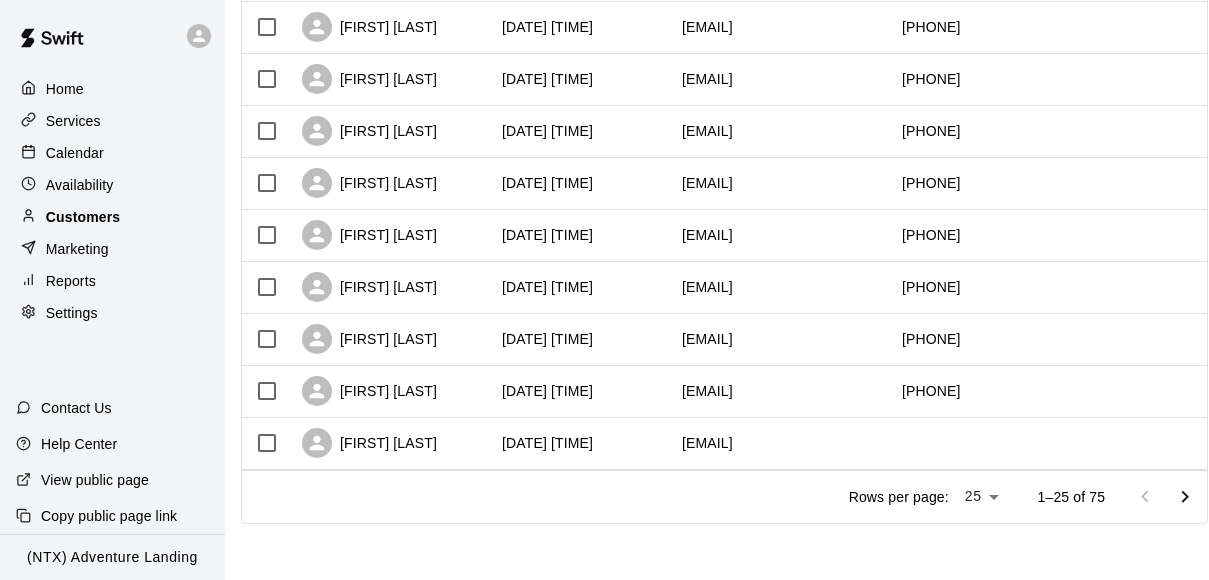 scroll, scrollTop: 1146, scrollLeft: 20, axis: both 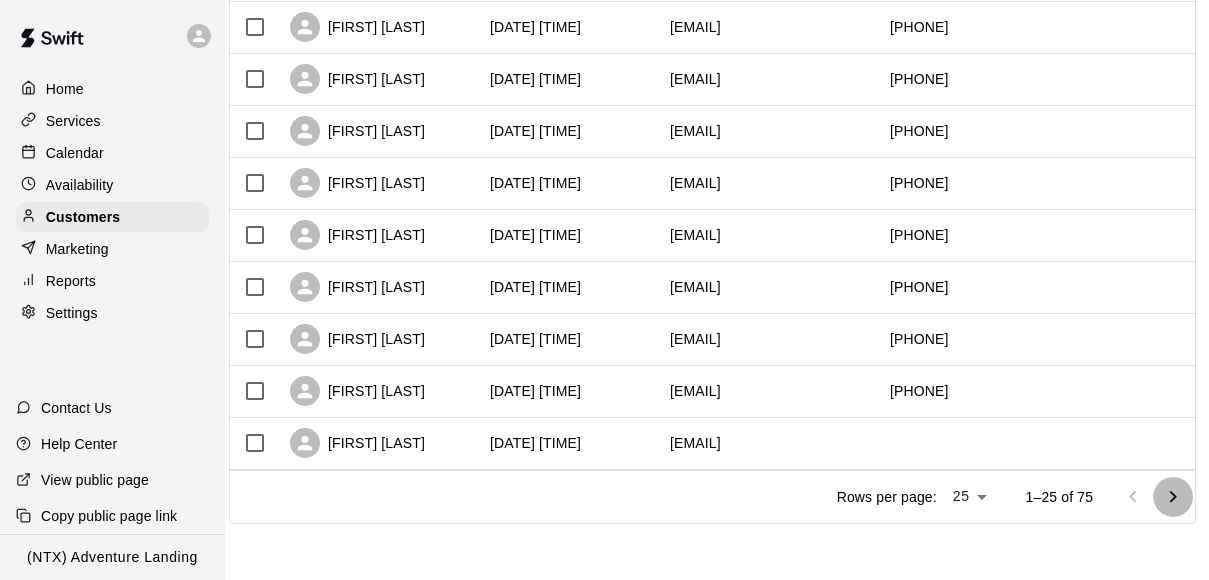 click 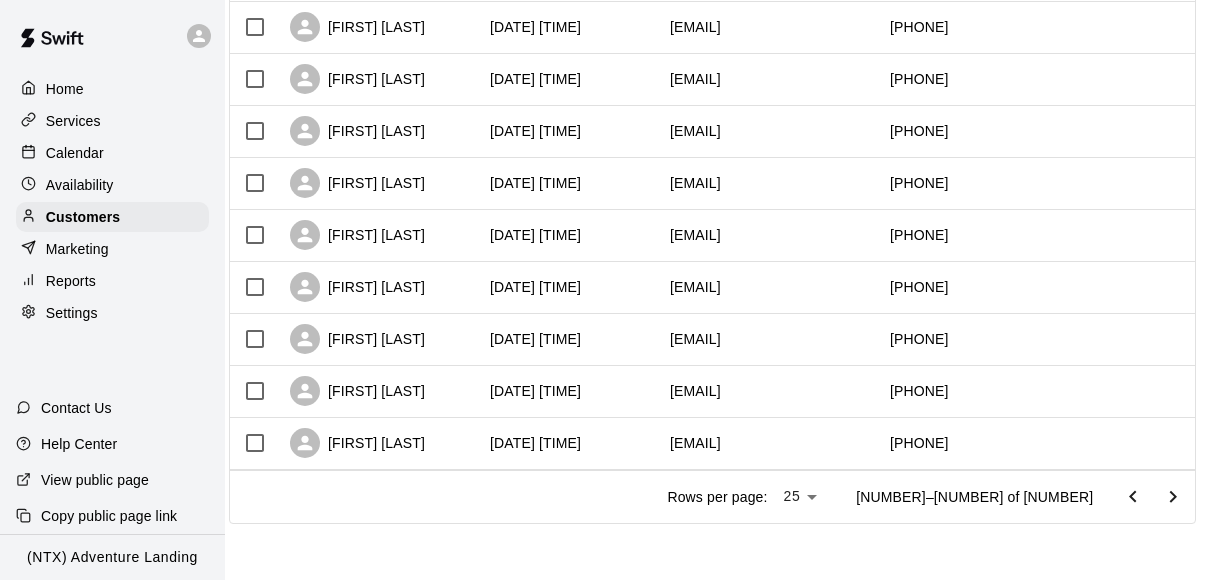 click 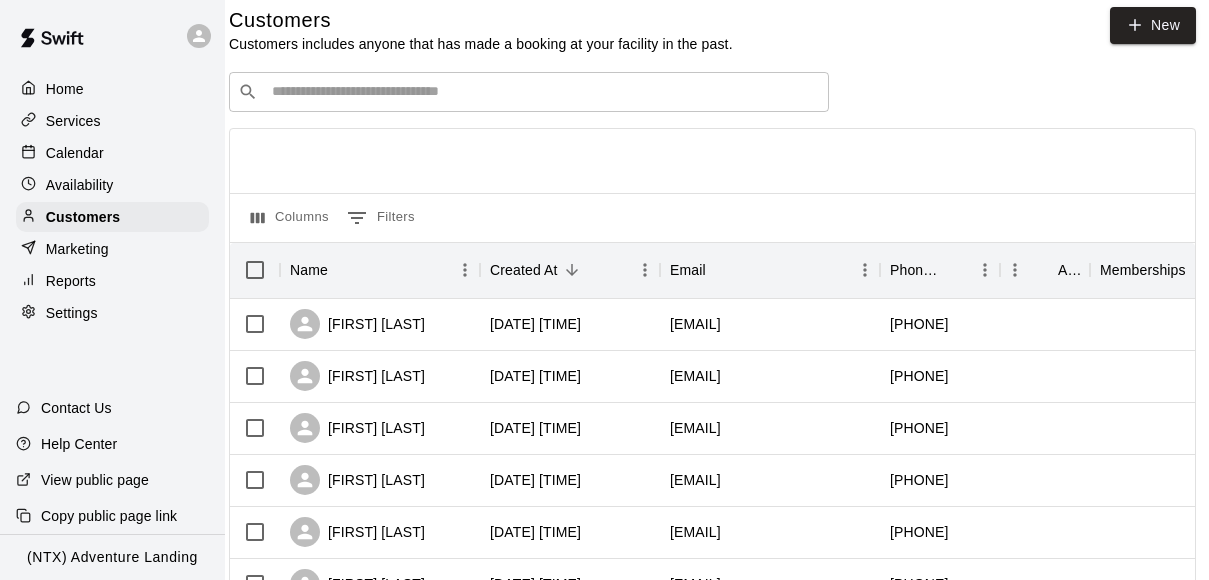 scroll, scrollTop: 0, scrollLeft: 20, axis: horizontal 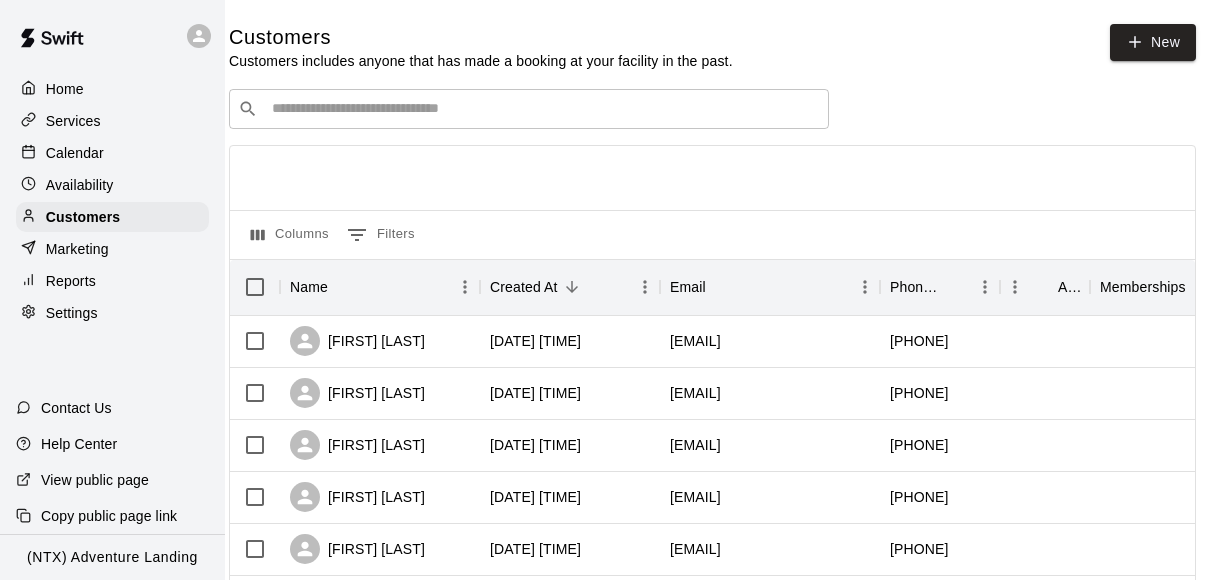 click on "Home" at bounding box center (112, 89) 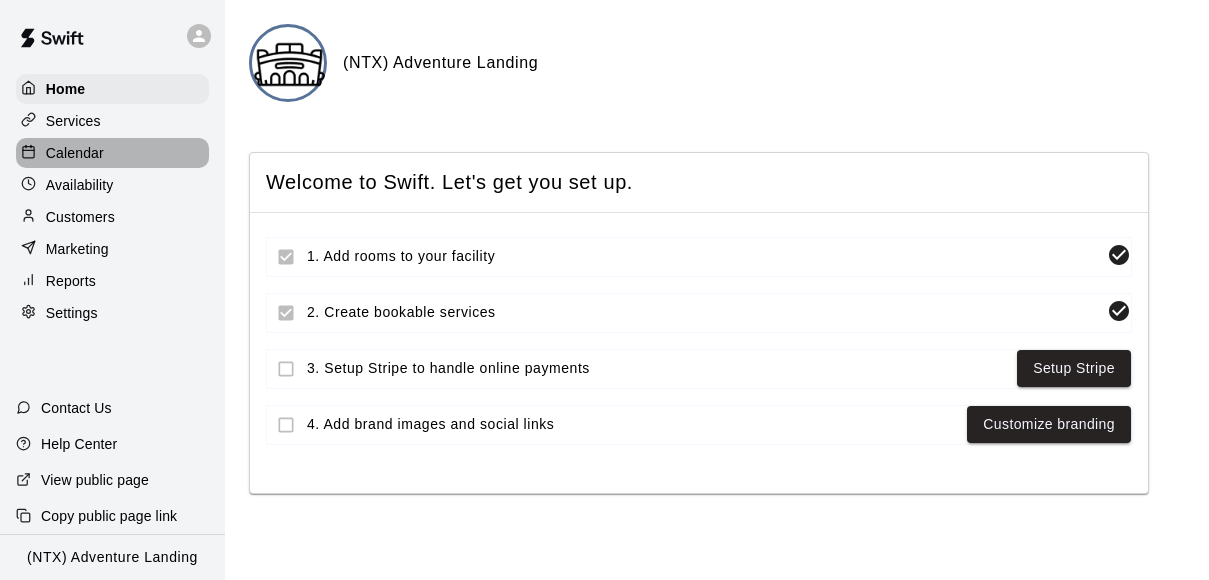 click on "Calendar" at bounding box center (75, 153) 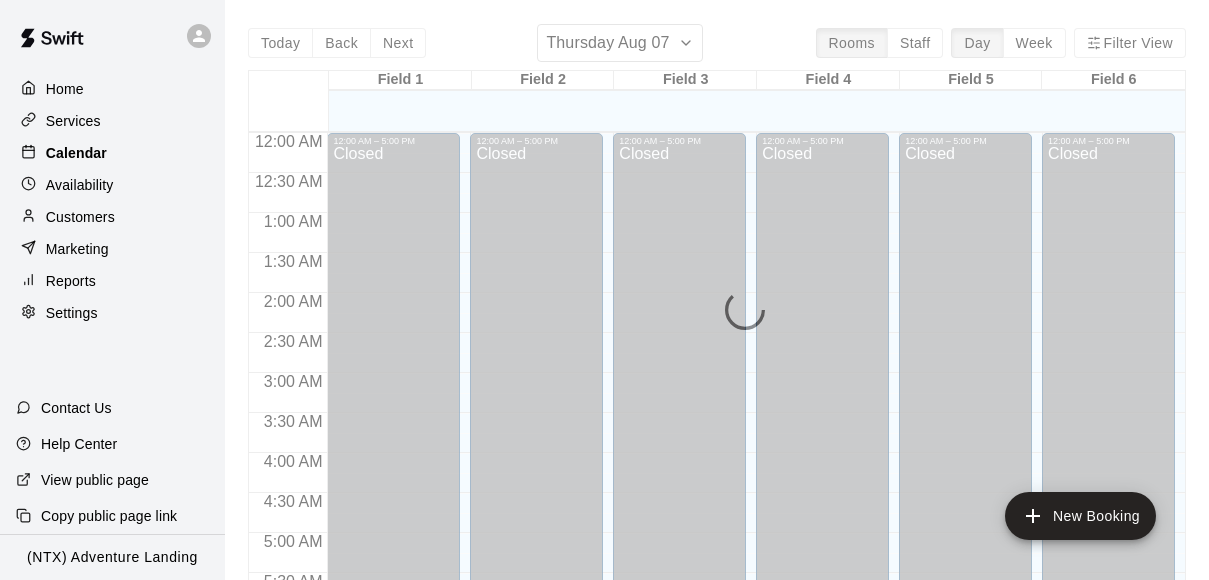 scroll, scrollTop: 1236, scrollLeft: 0, axis: vertical 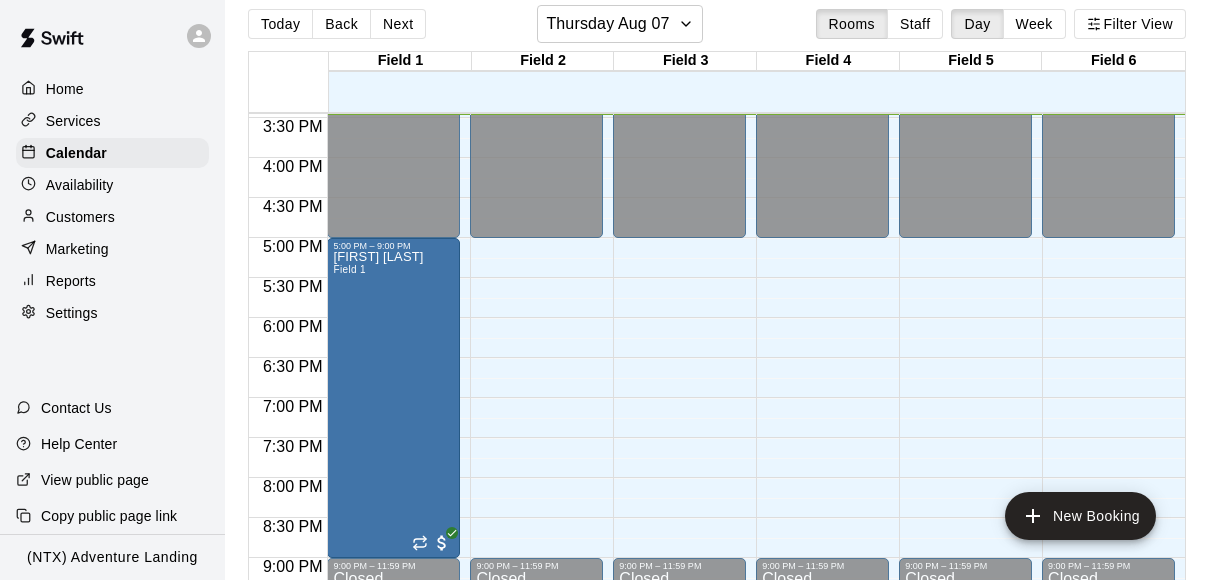 click on "[TIME] – [TIME] [STATUS] [TIME] – [TIME] [STATUS]" at bounding box center (536, -162) 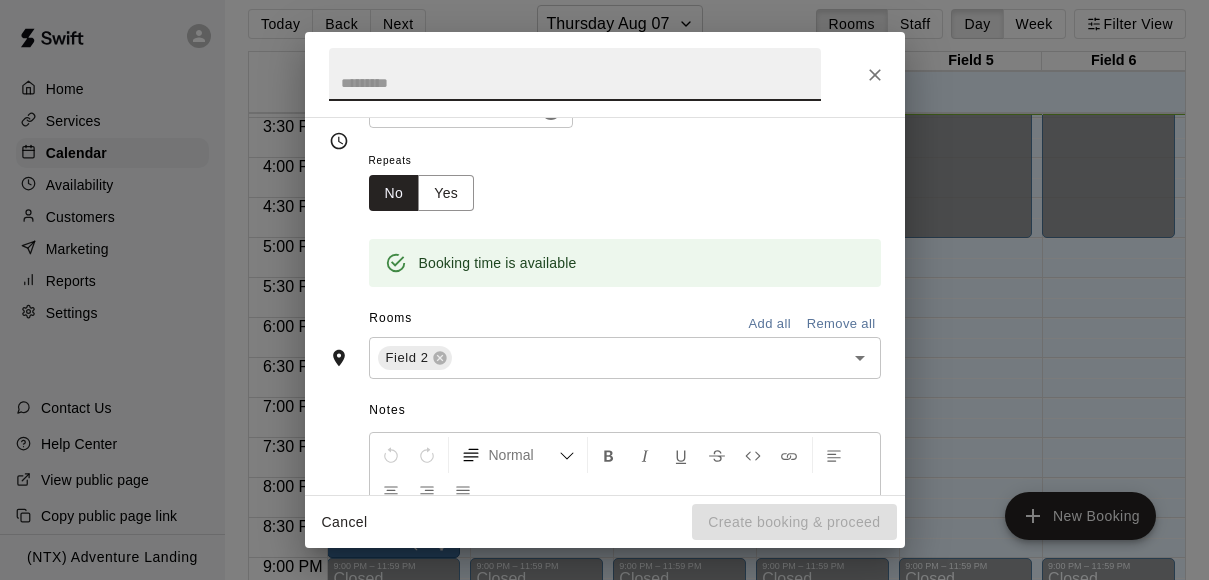 scroll, scrollTop: 0, scrollLeft: 0, axis: both 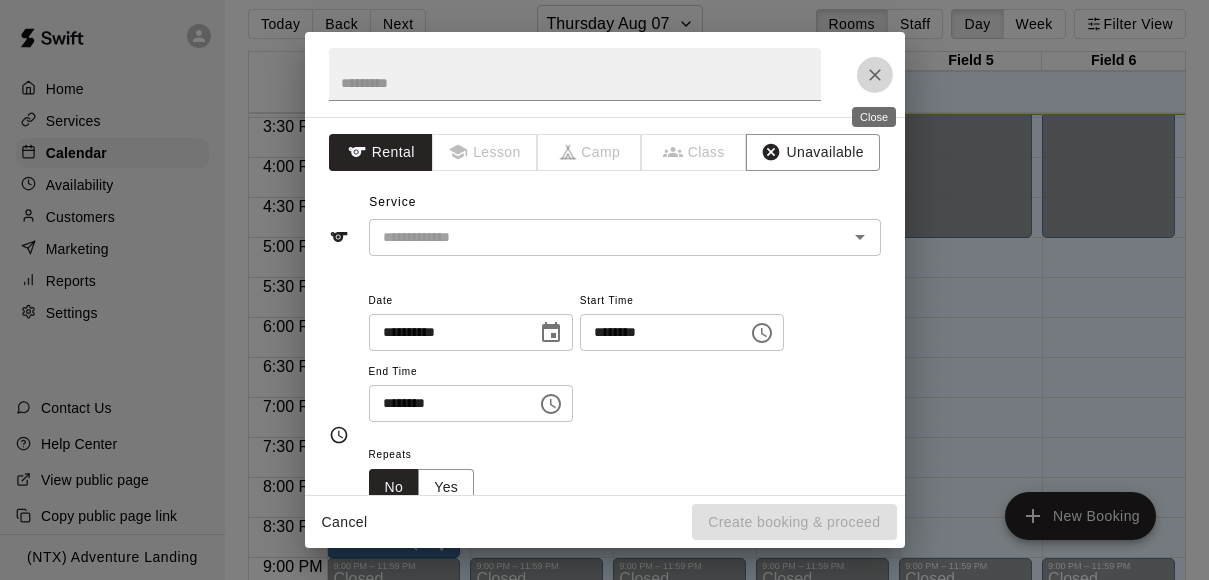 click 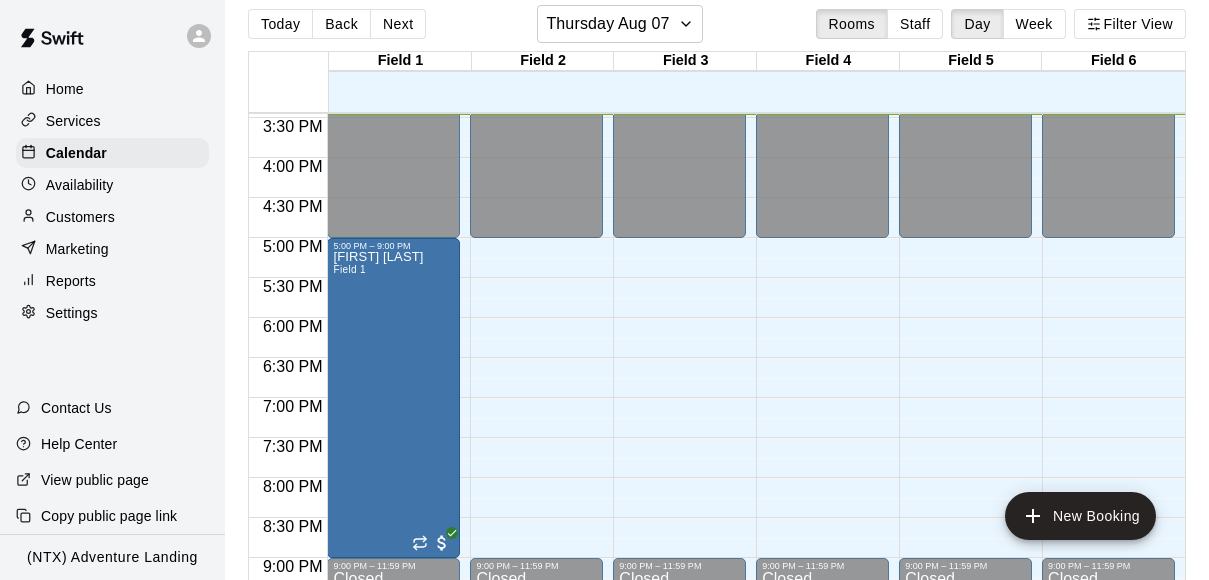 click on "Availability" at bounding box center (80, 185) 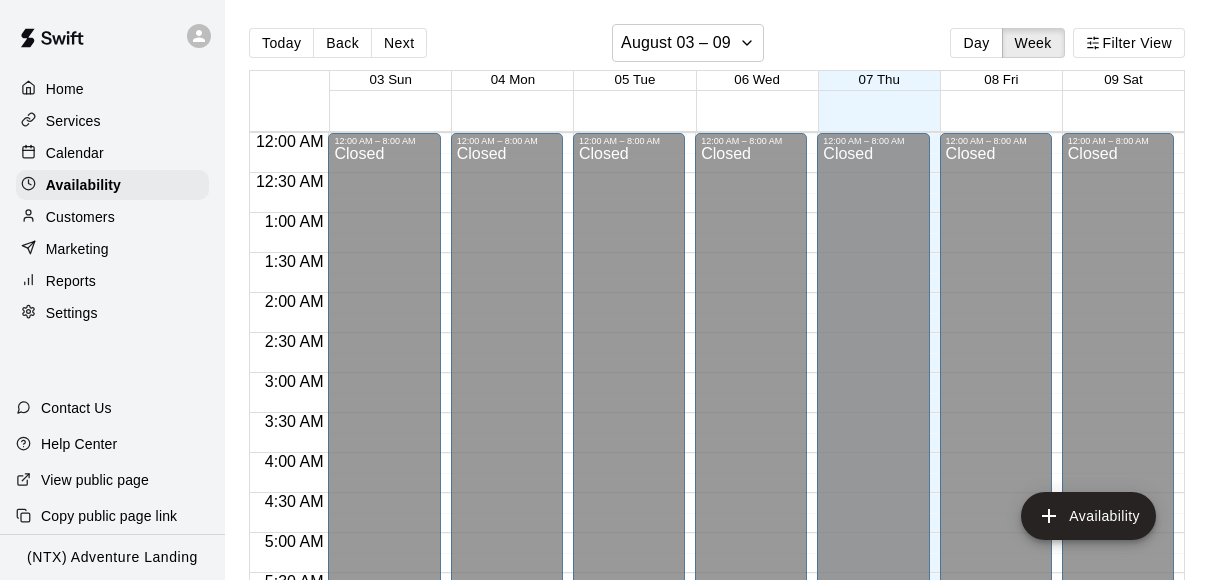scroll, scrollTop: 1236, scrollLeft: 0, axis: vertical 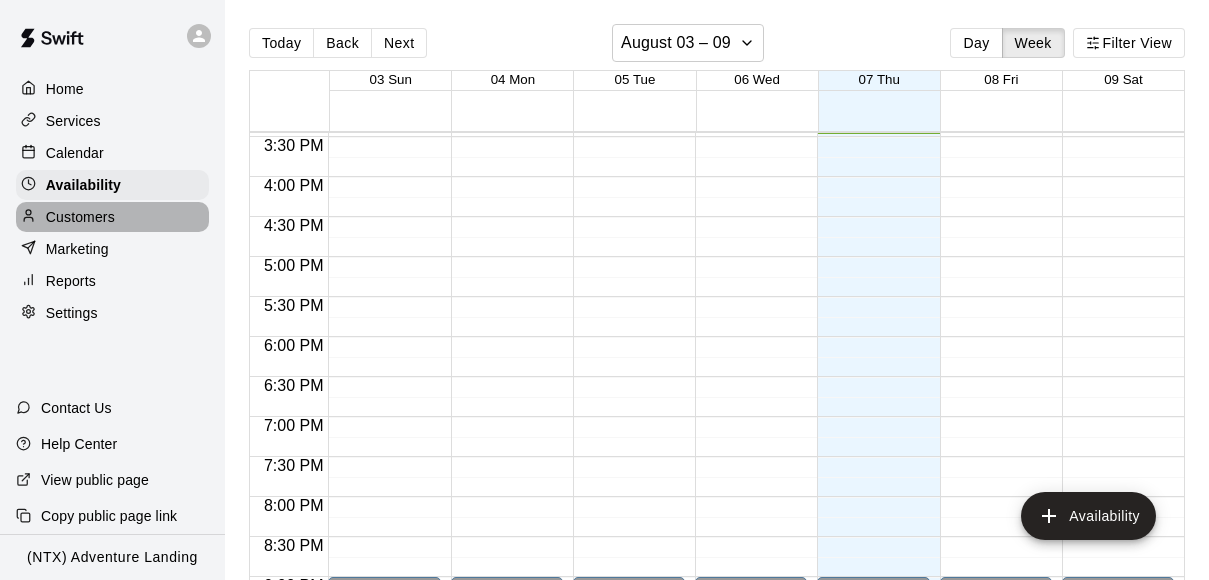 click on "Customers" at bounding box center (80, 217) 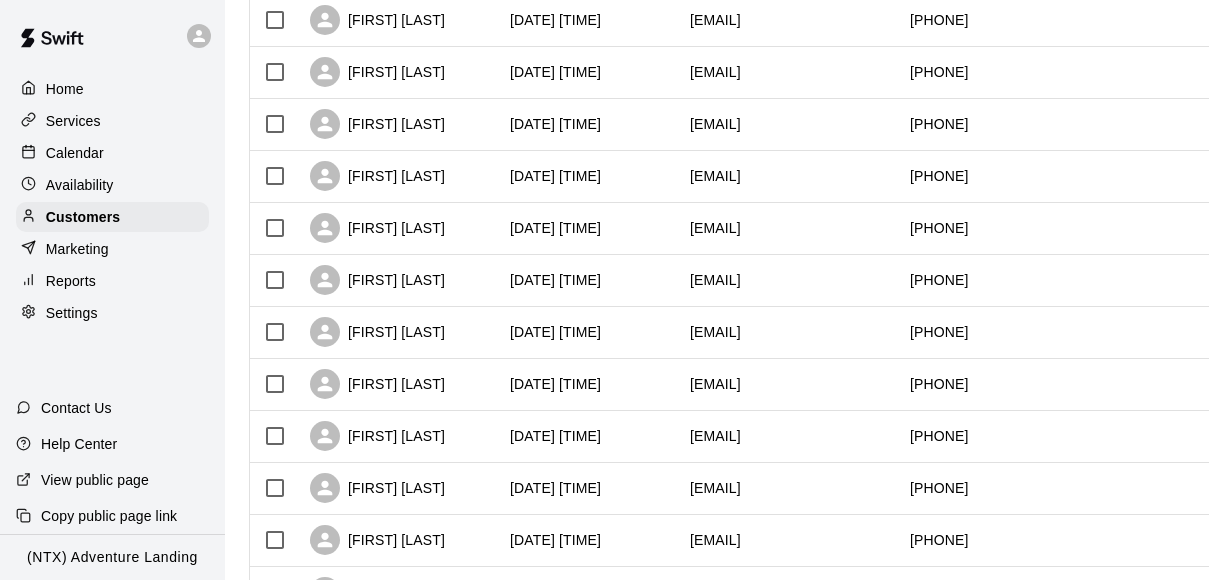 scroll, scrollTop: 1146, scrollLeft: 0, axis: vertical 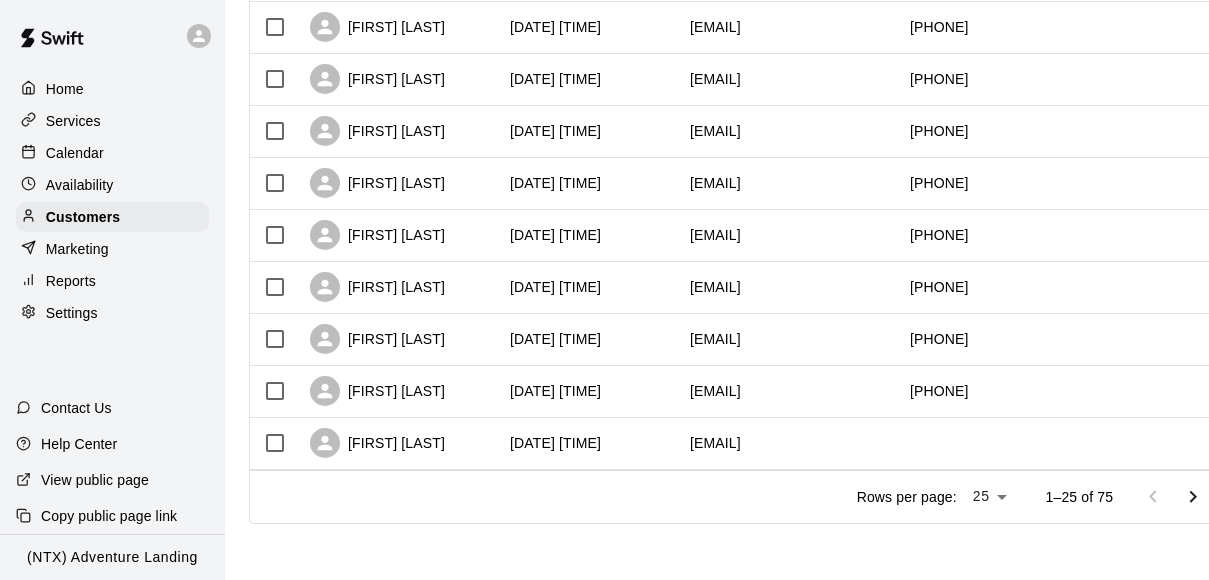 click on "Home" at bounding box center [65, 89] 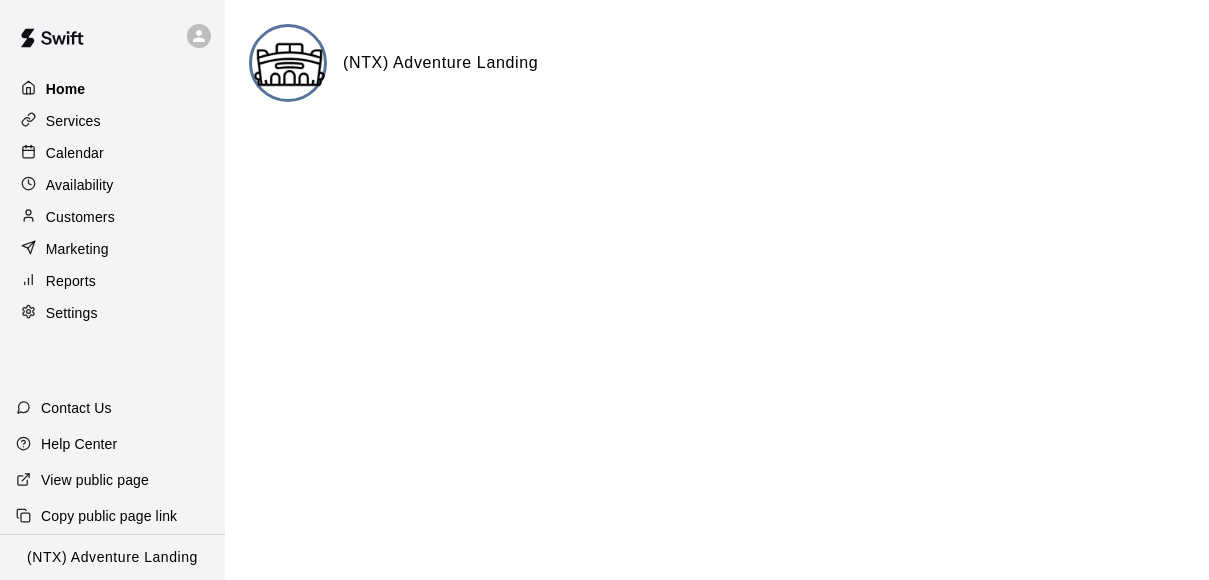 scroll, scrollTop: 0, scrollLeft: 0, axis: both 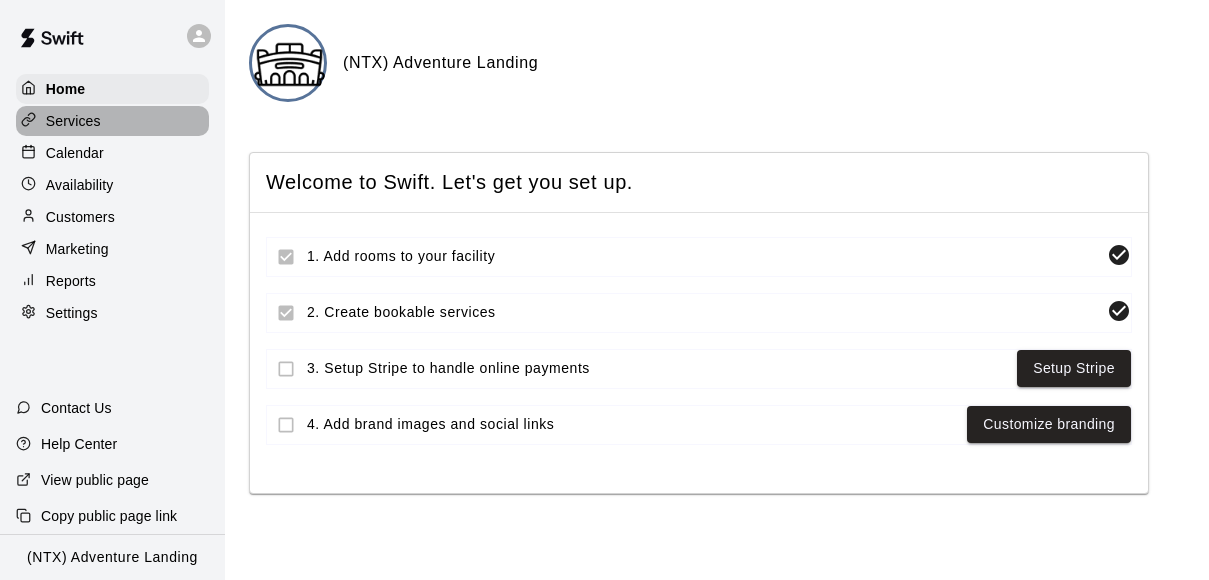 click on "Services" at bounding box center (73, 121) 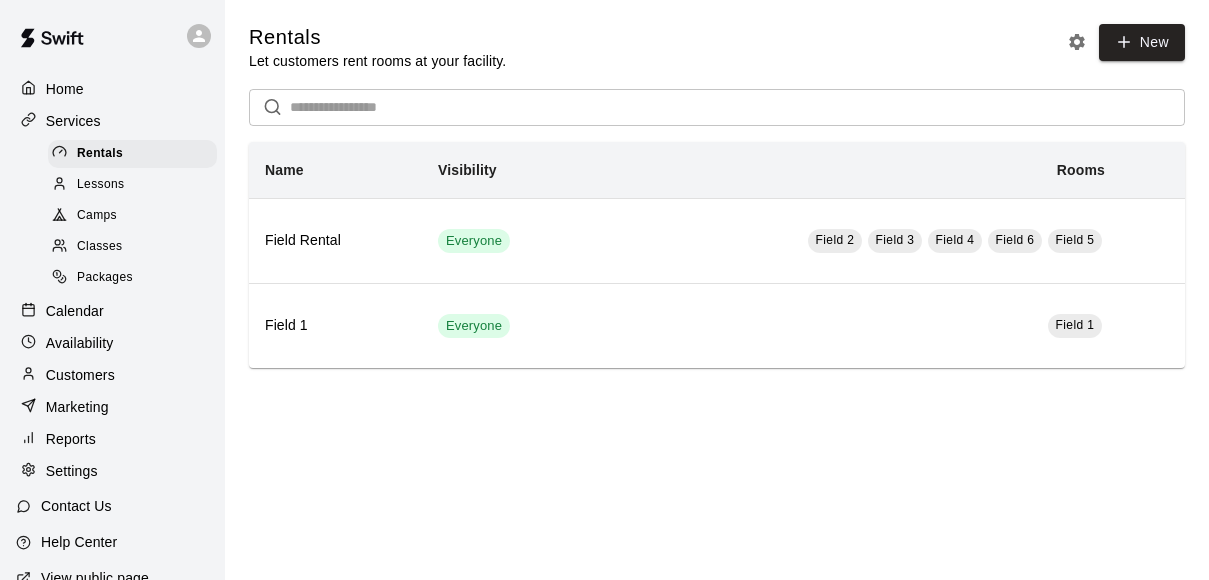 click on "Availability" at bounding box center [80, 343] 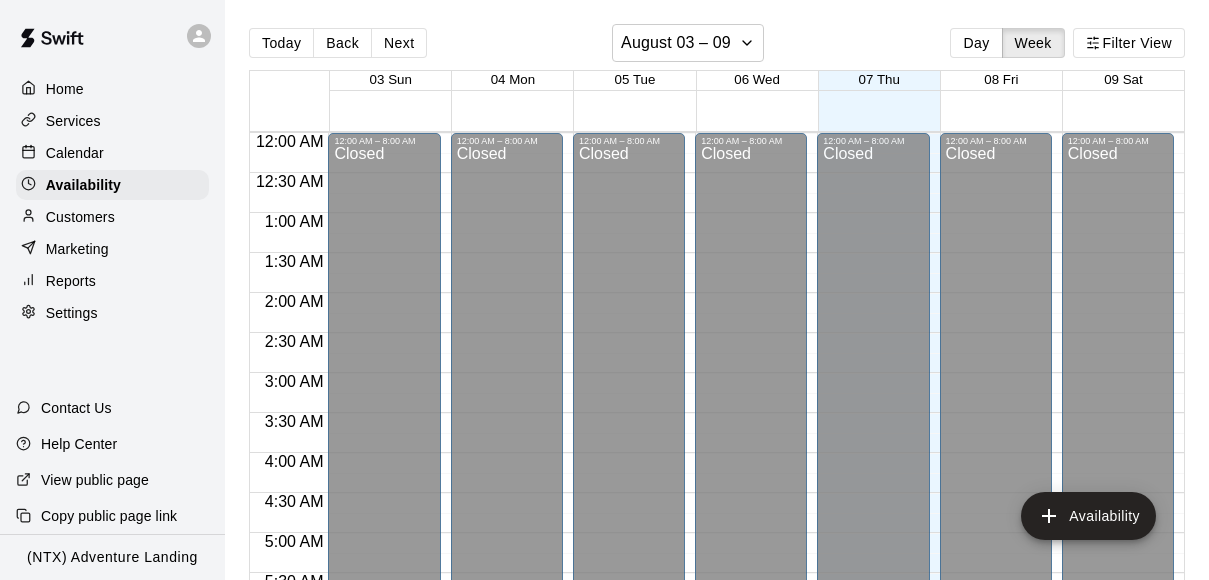 scroll, scrollTop: 1245, scrollLeft: 0, axis: vertical 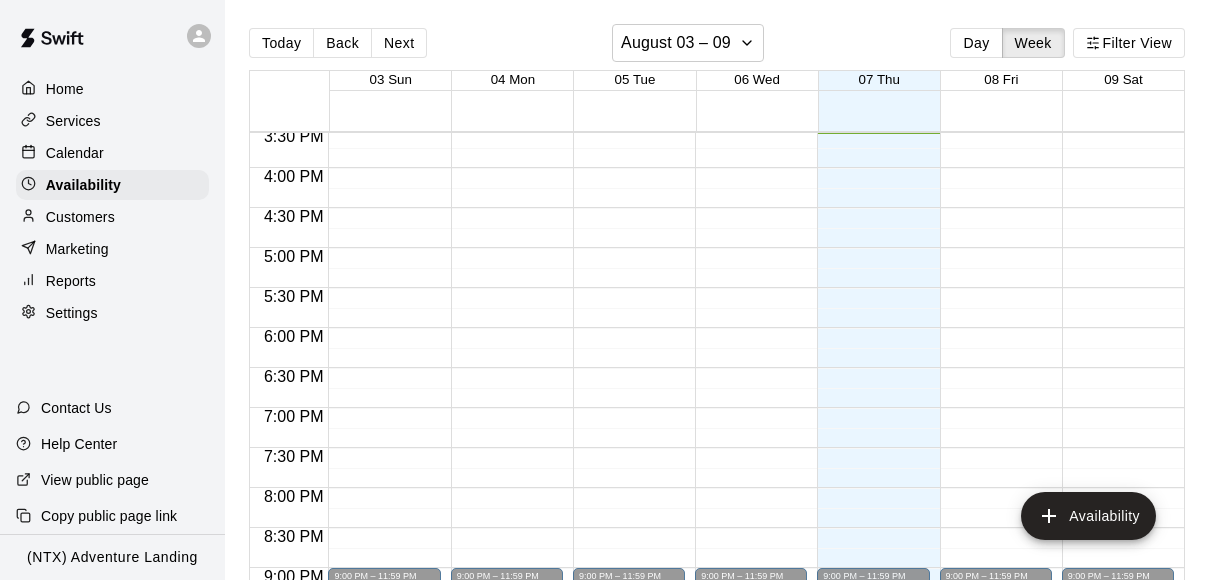 click on "Customers" at bounding box center [112, 217] 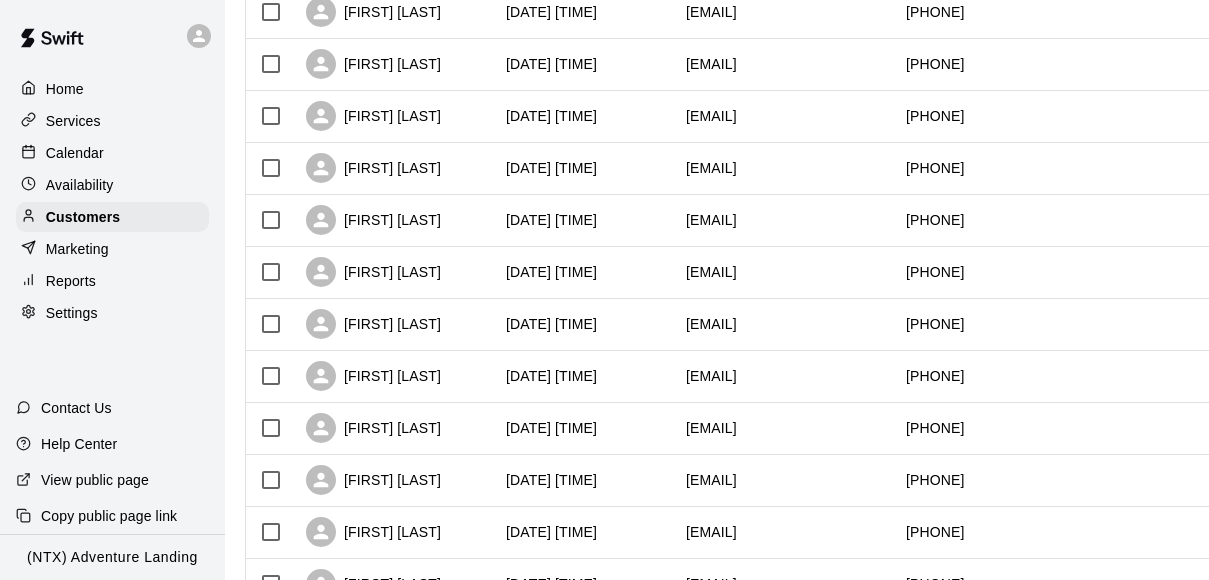 scroll, scrollTop: 898, scrollLeft: 4, axis: both 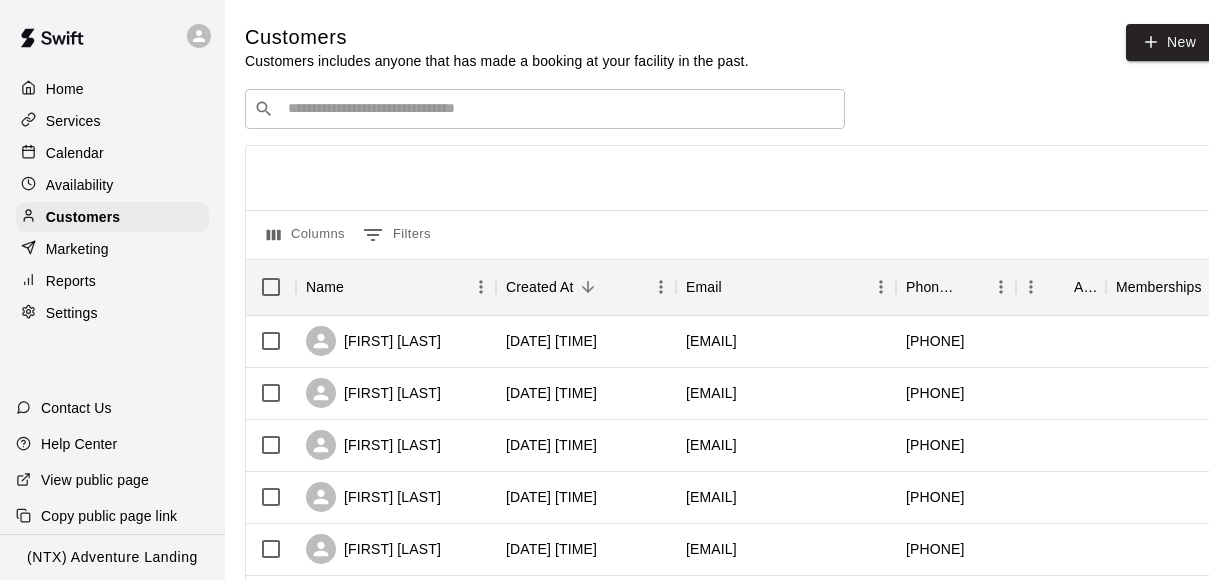 click on "Home" at bounding box center (65, 89) 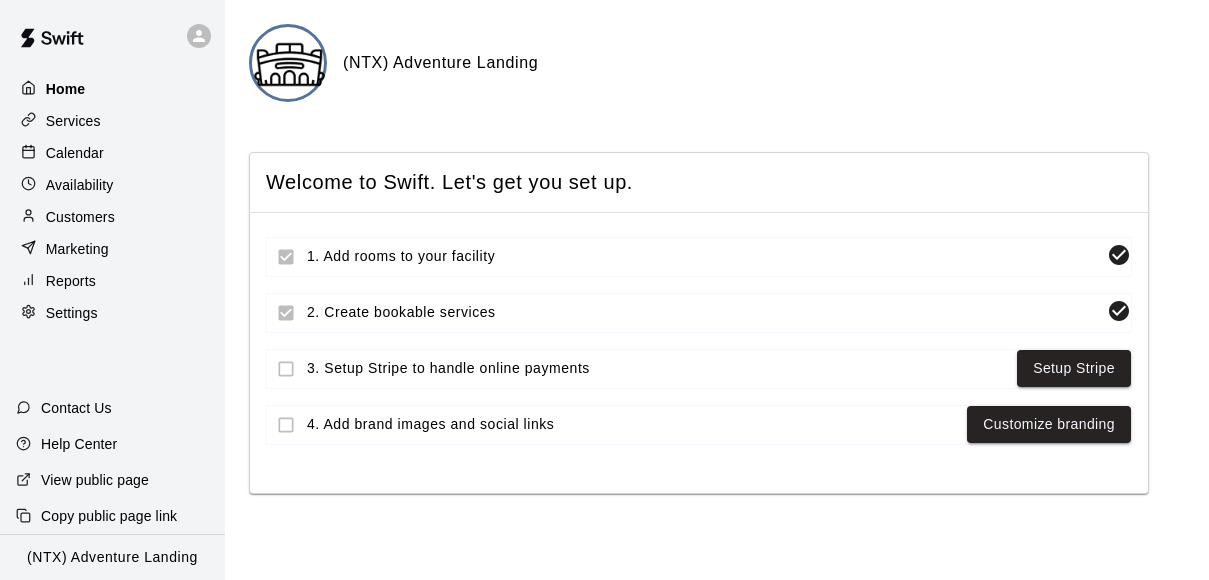 scroll, scrollTop: 0, scrollLeft: 0, axis: both 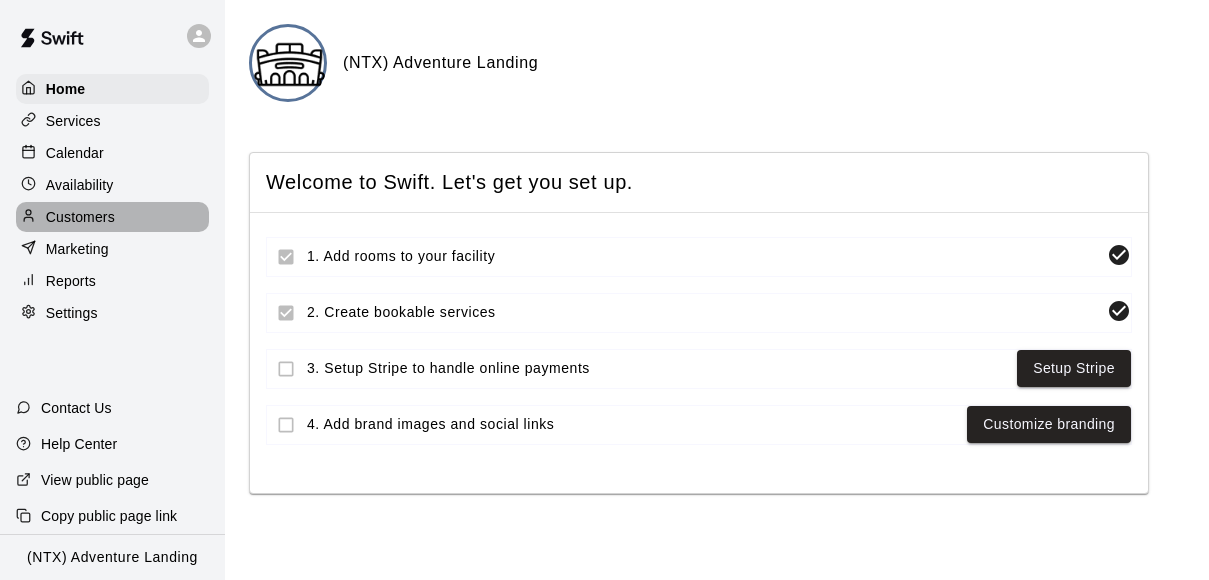 click on "Customers" at bounding box center (80, 217) 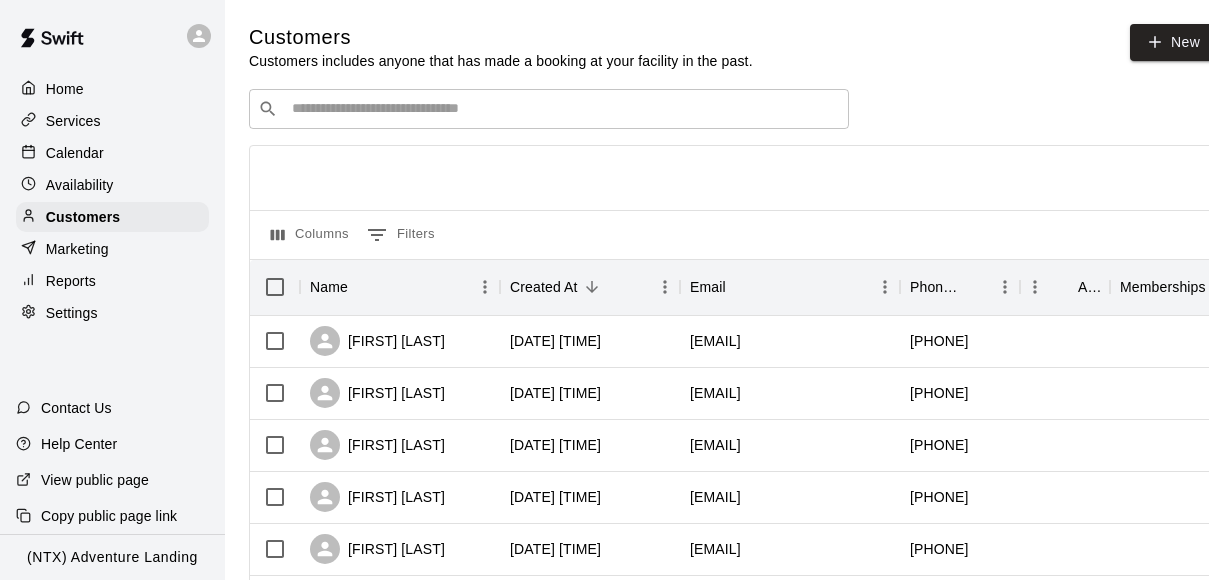click on "Home" at bounding box center [112, 89] 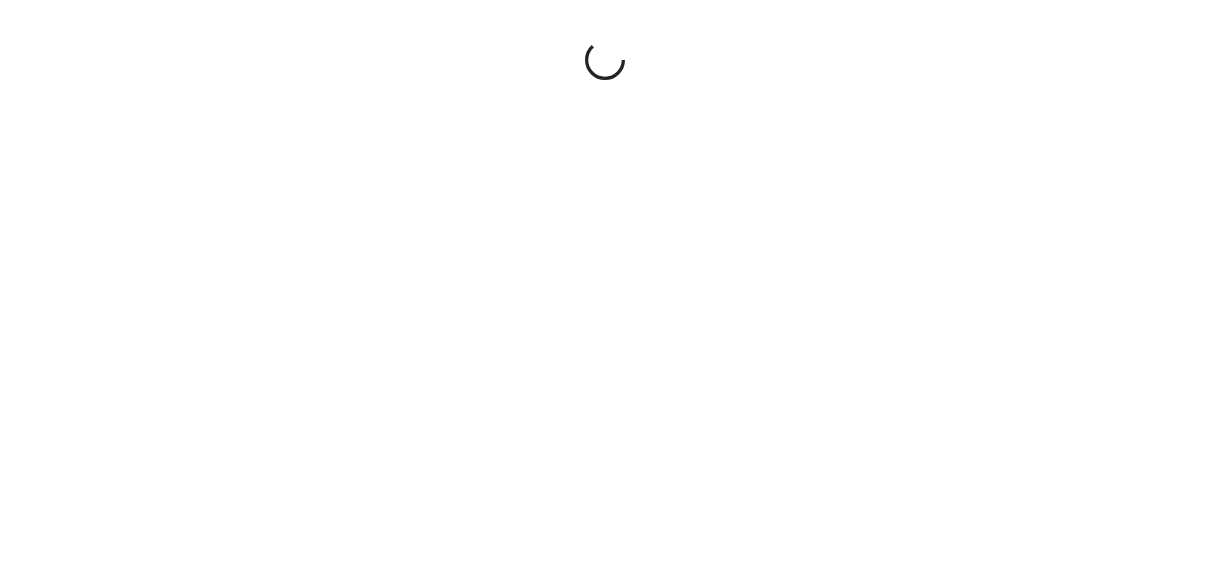 scroll, scrollTop: 0, scrollLeft: 0, axis: both 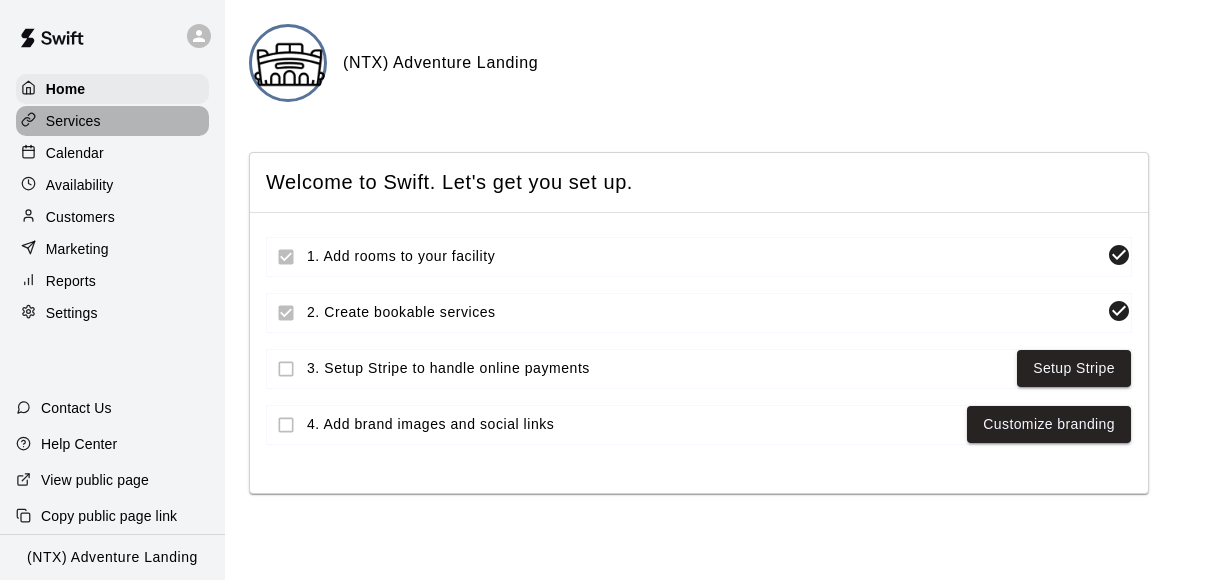 click on "Services" at bounding box center [73, 121] 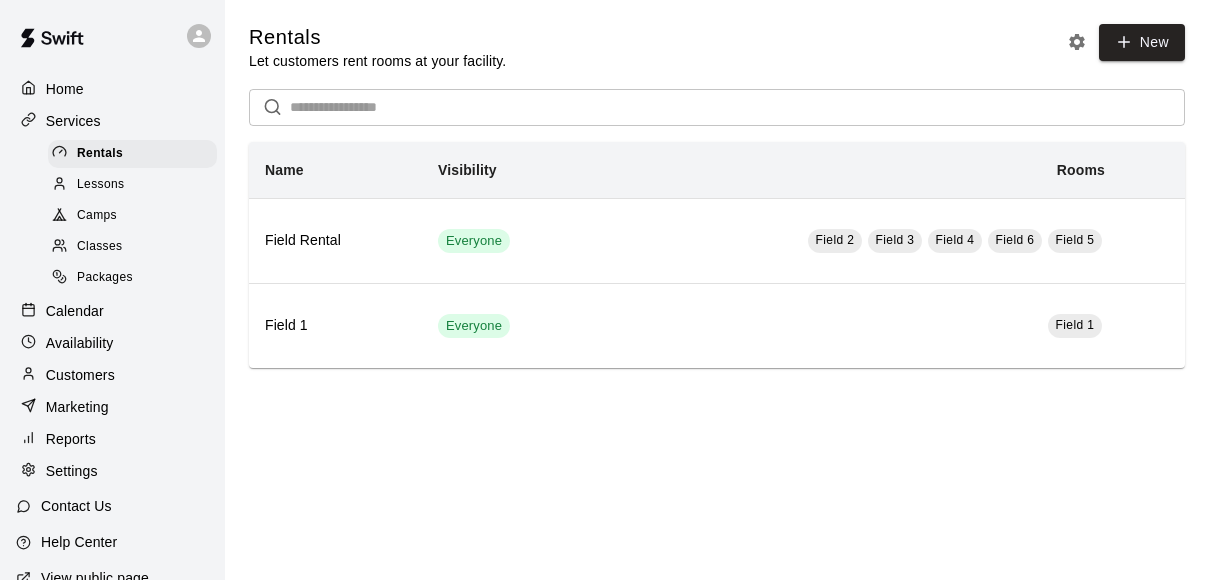click on "Availability" at bounding box center (80, 343) 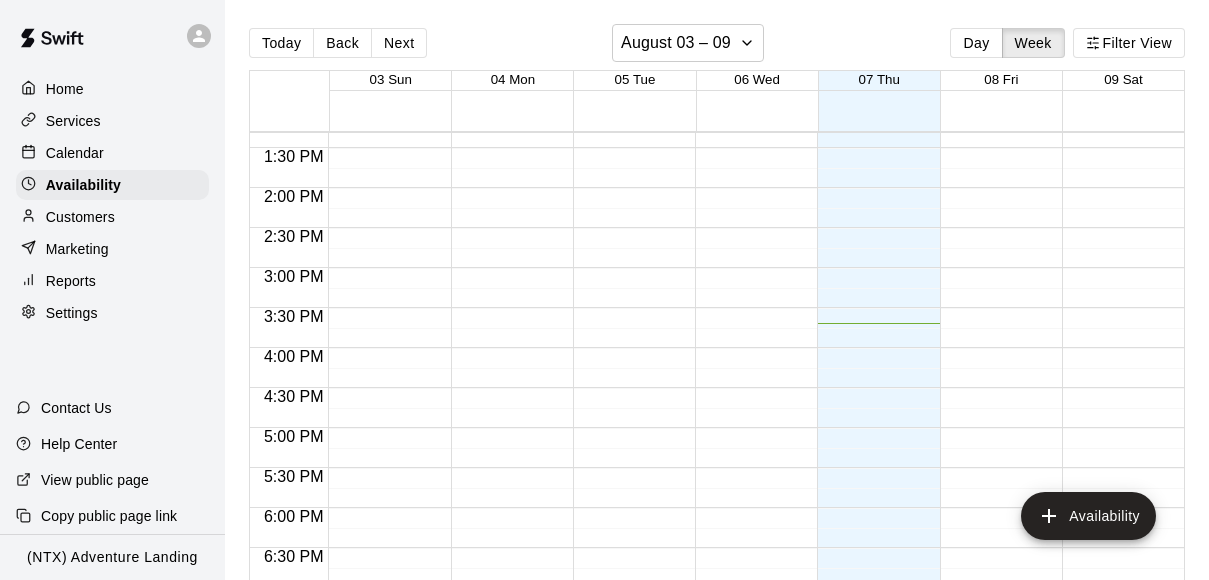 scroll, scrollTop: 1062, scrollLeft: 0, axis: vertical 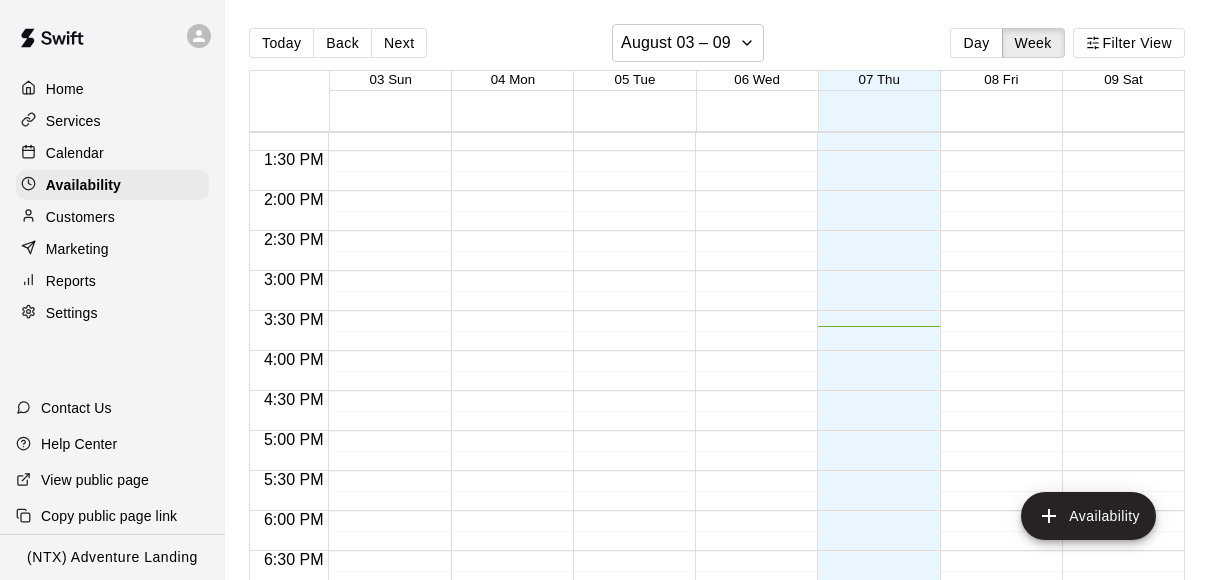 click on "Customers" at bounding box center (80, 217) 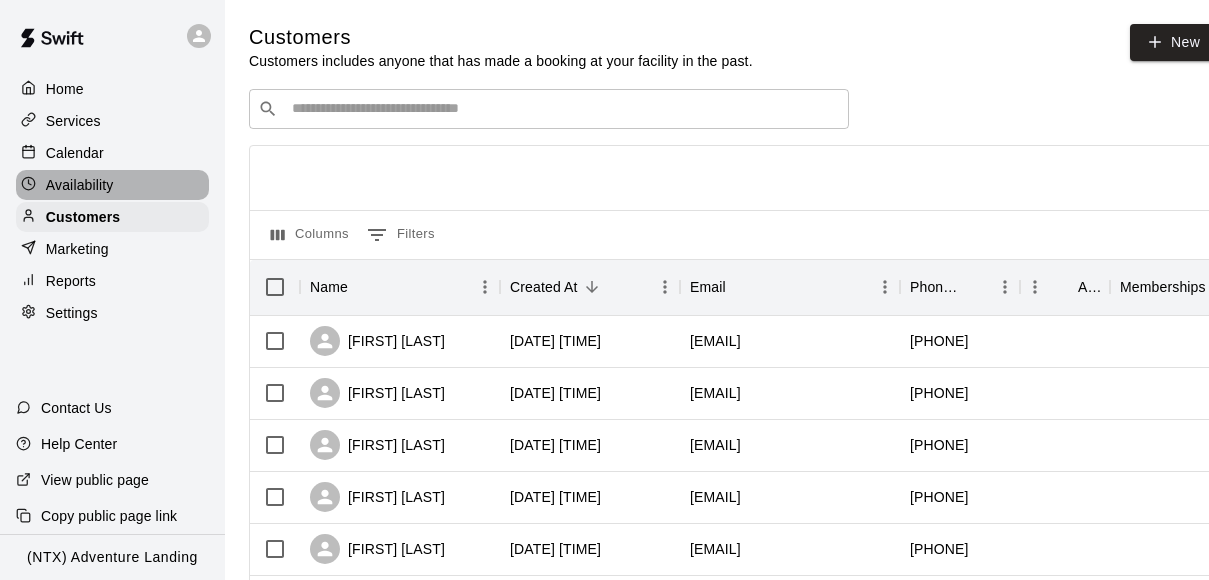 click on "Availability" at bounding box center (80, 185) 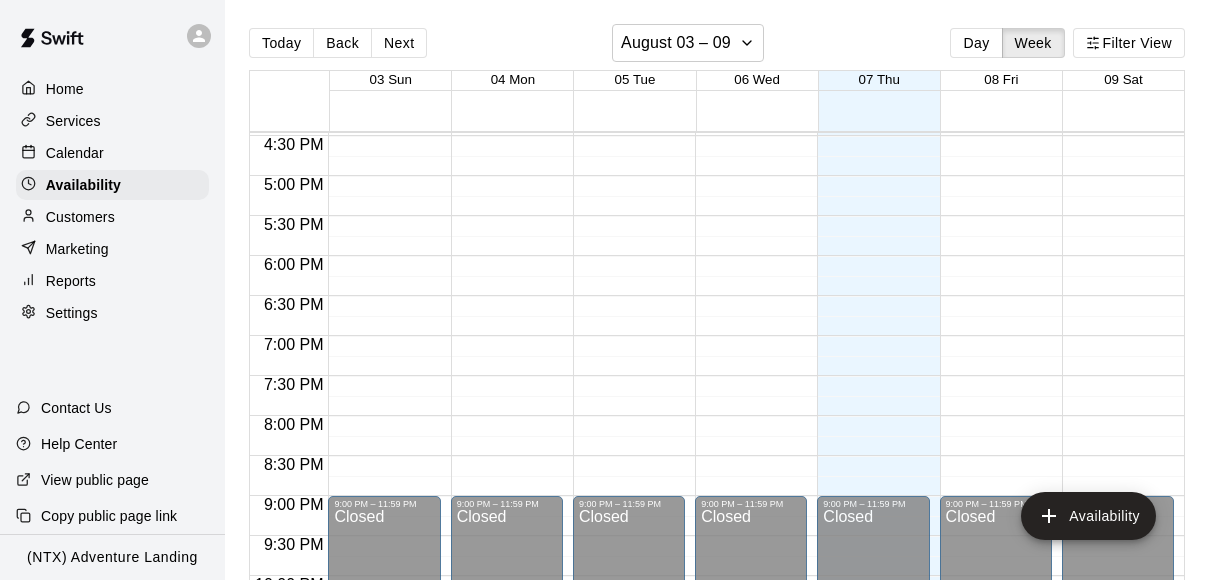 scroll, scrollTop: 1309, scrollLeft: 0, axis: vertical 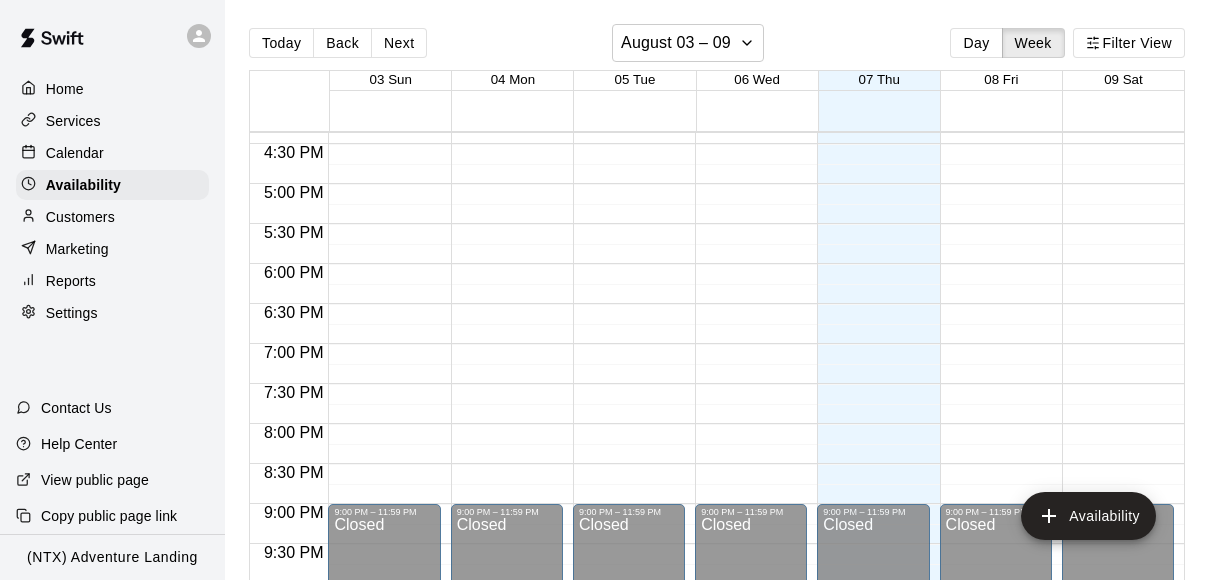 click on "12:00 AM – 8:00 AM Closed 9:00 PM – 11:59 PM Closed" at bounding box center (384, -216) 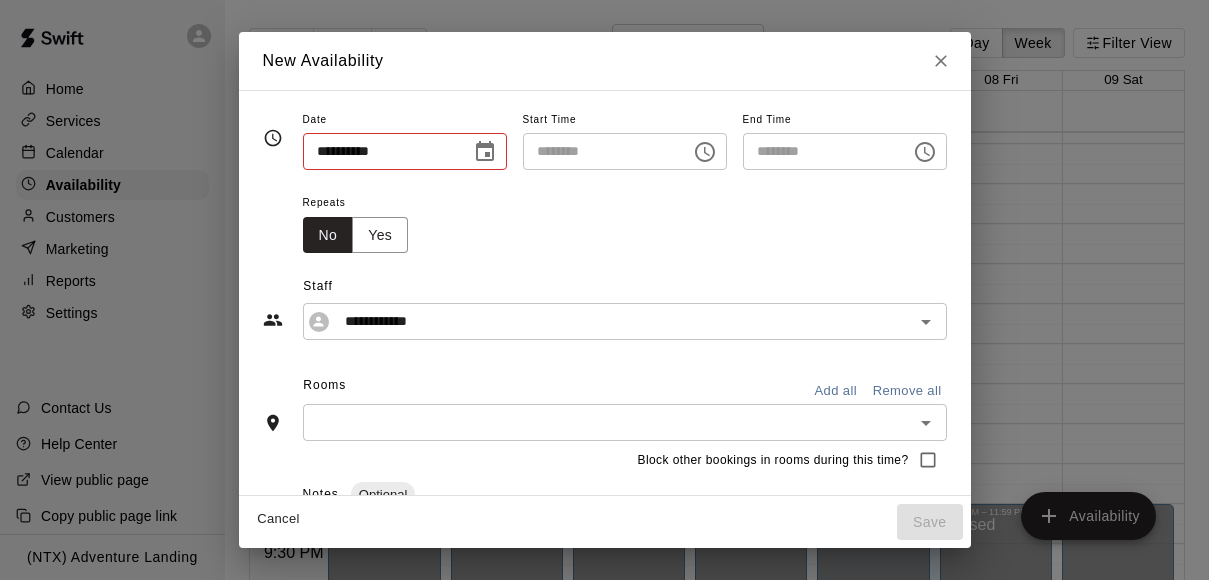 type on "**********" 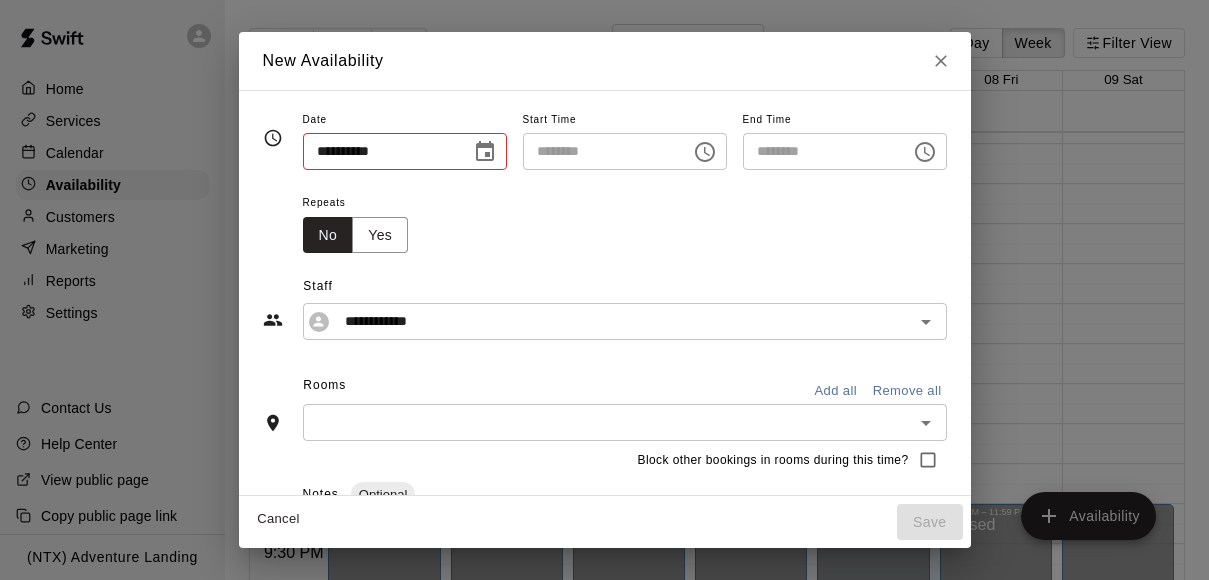 type on "********" 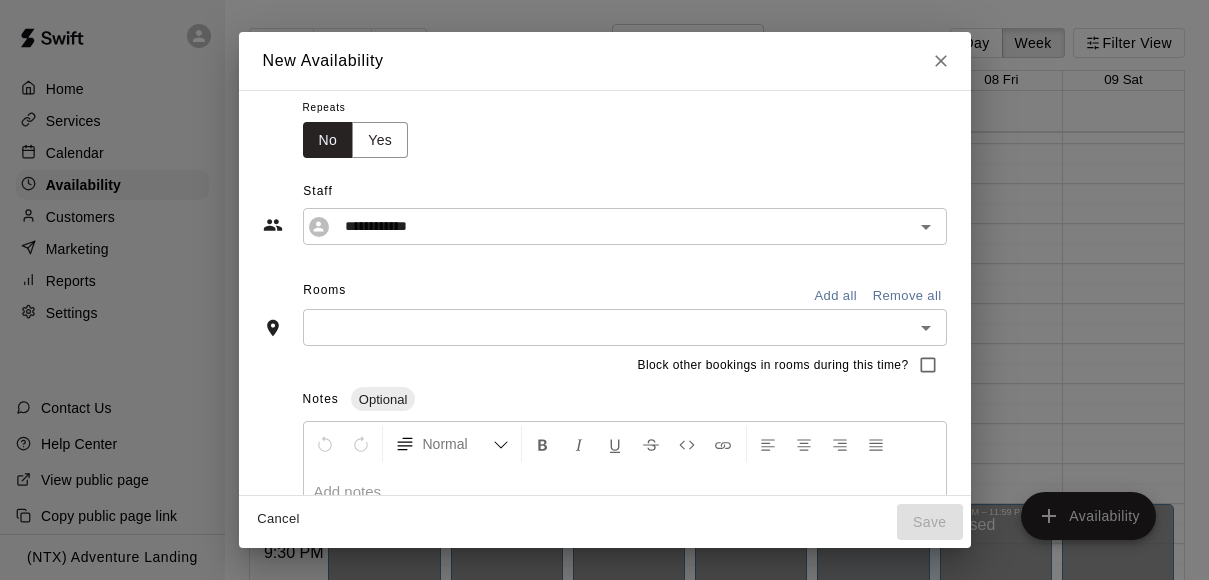 scroll, scrollTop: 0, scrollLeft: 0, axis: both 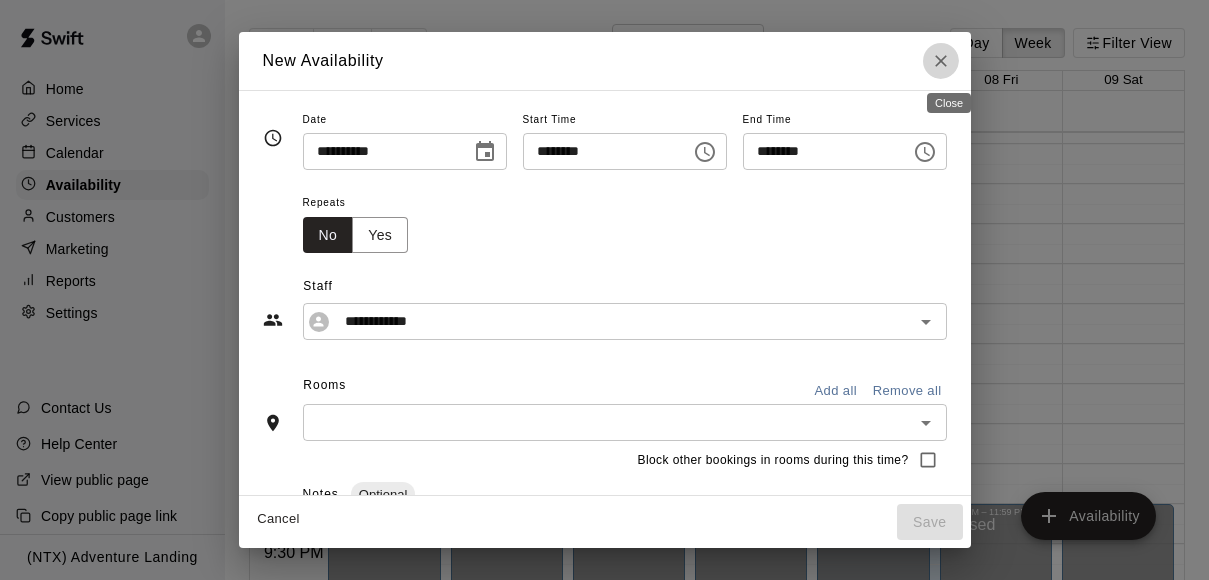 click 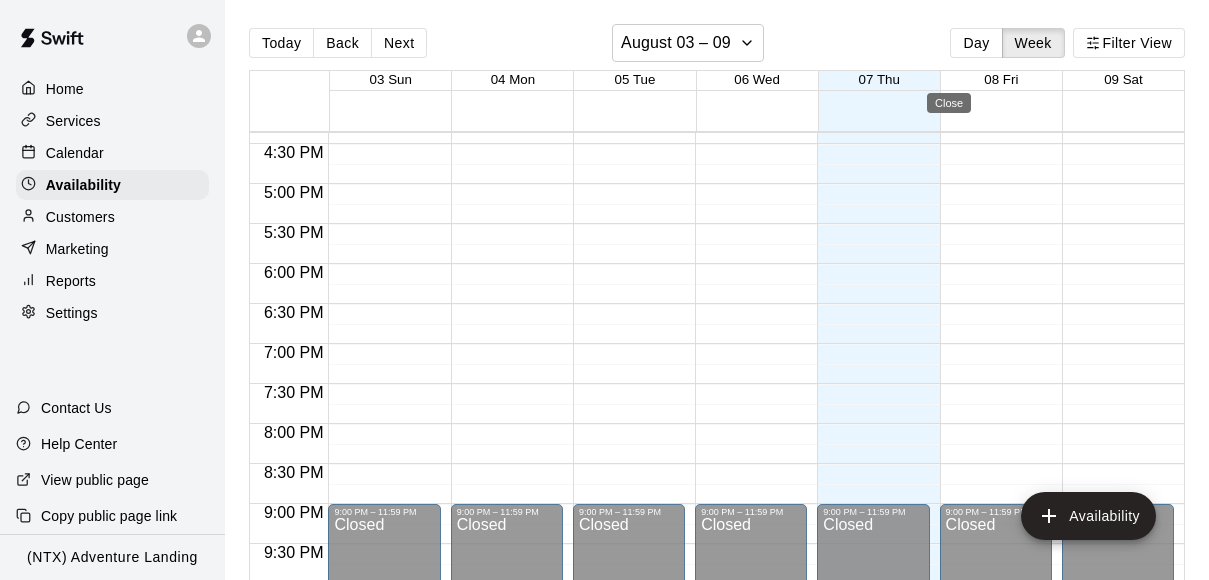 type on "**********" 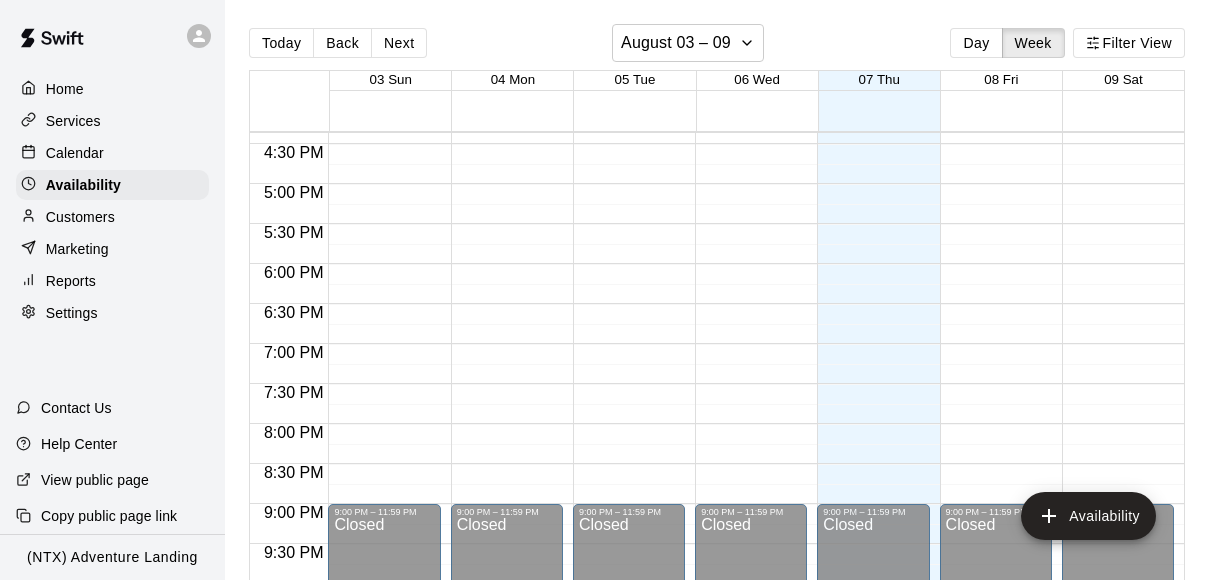 click 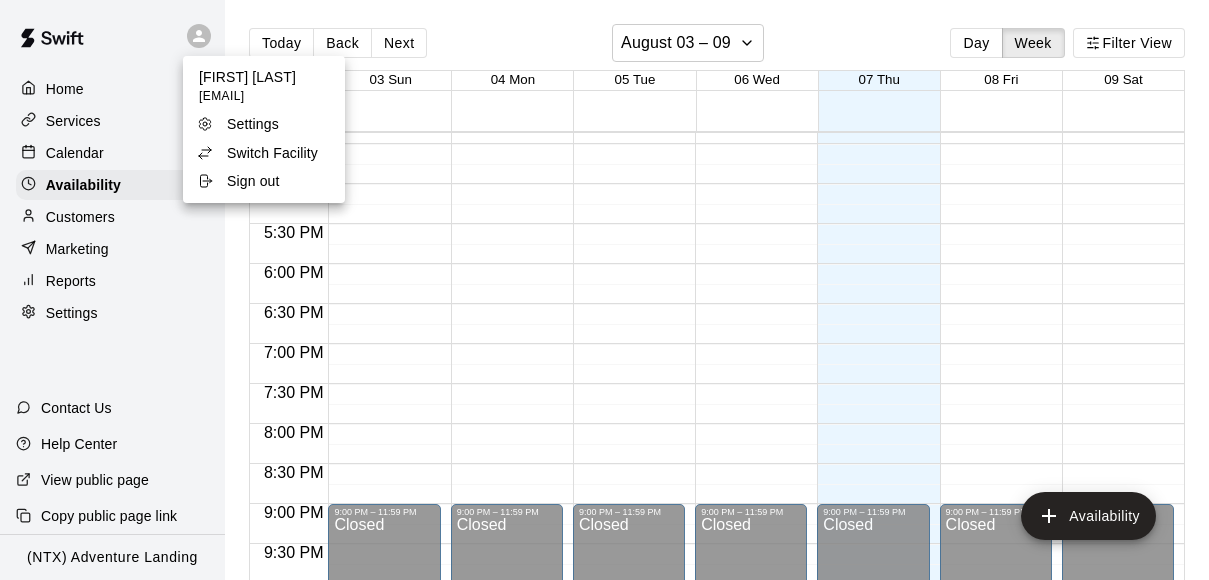 click at bounding box center [604, 290] 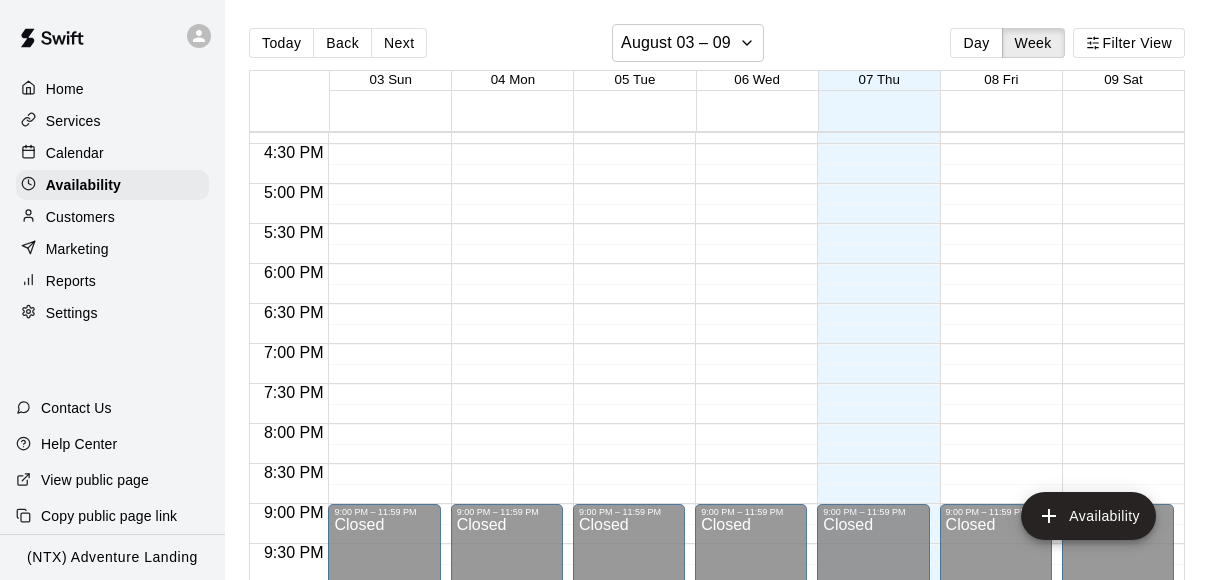 click 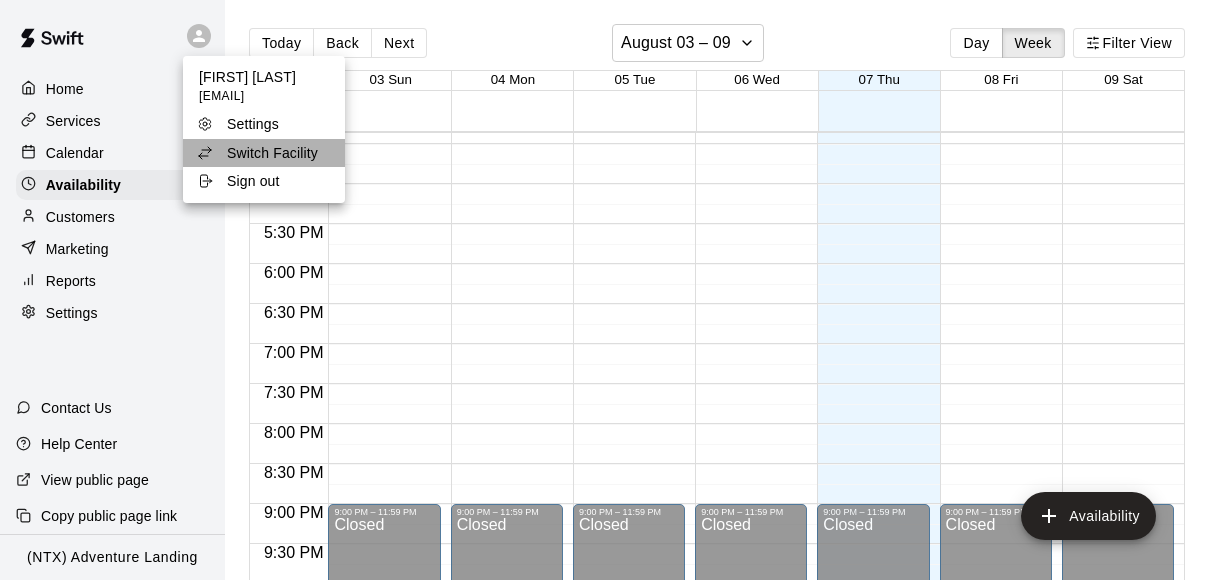 click on "Switch Facility" at bounding box center (272, 153) 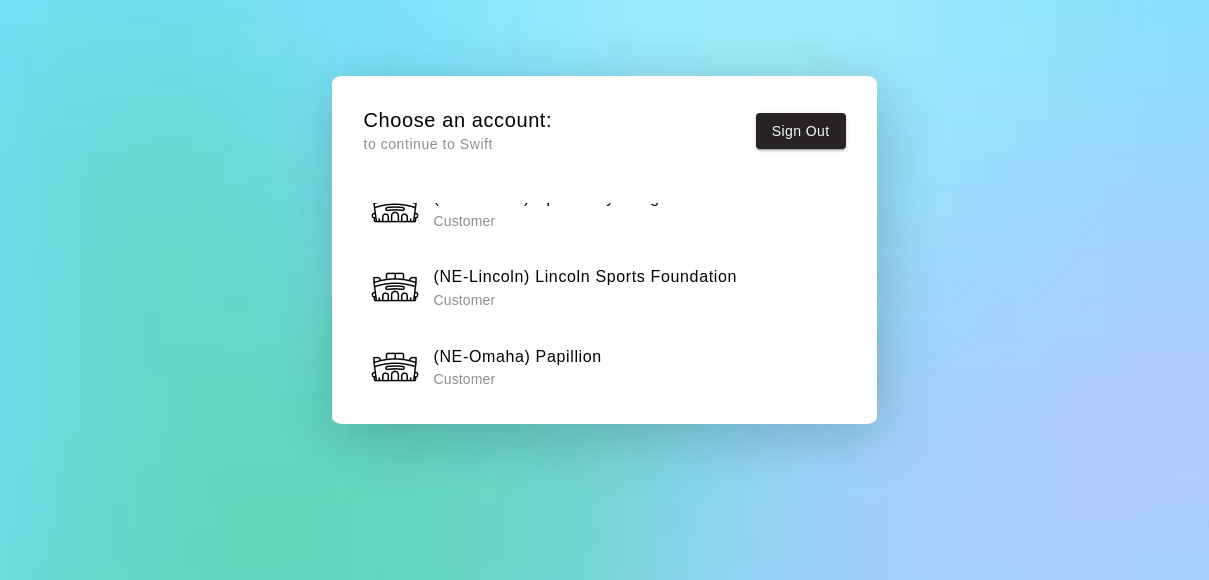 scroll, scrollTop: 0, scrollLeft: 0, axis: both 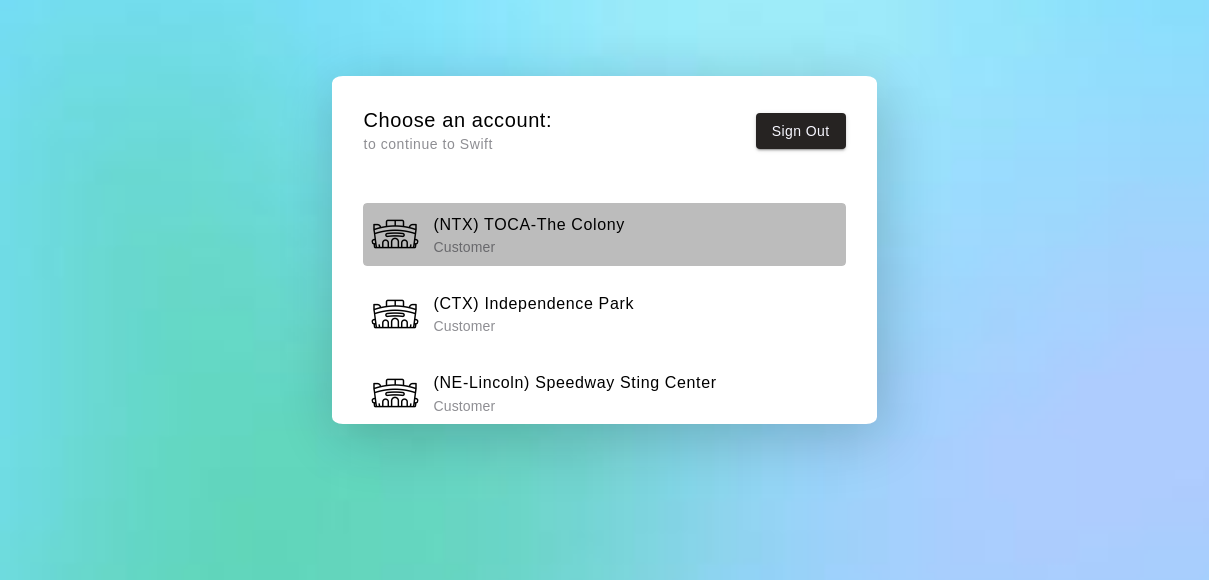 click on "(NTX) TOCA-The Colony" at bounding box center [529, 225] 